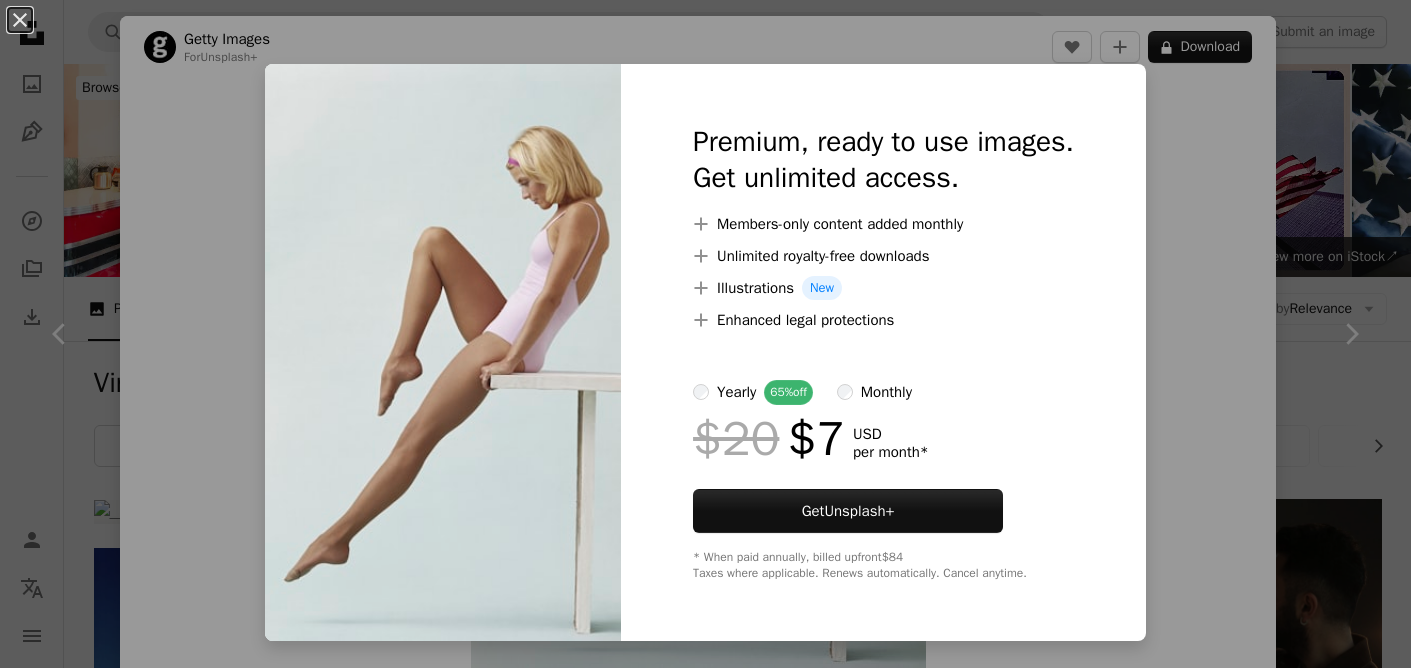 scroll, scrollTop: 8980, scrollLeft: 0, axis: vertical 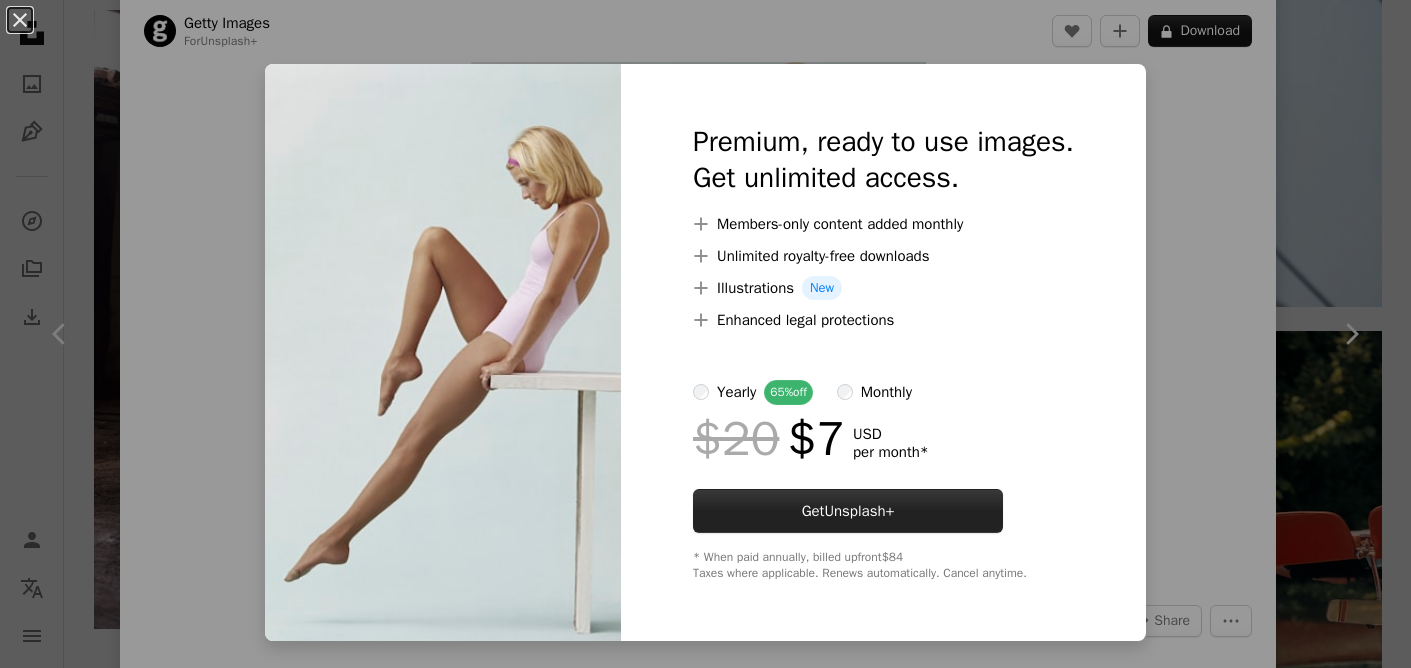 click on "Unsplash+" at bounding box center (859, 511) 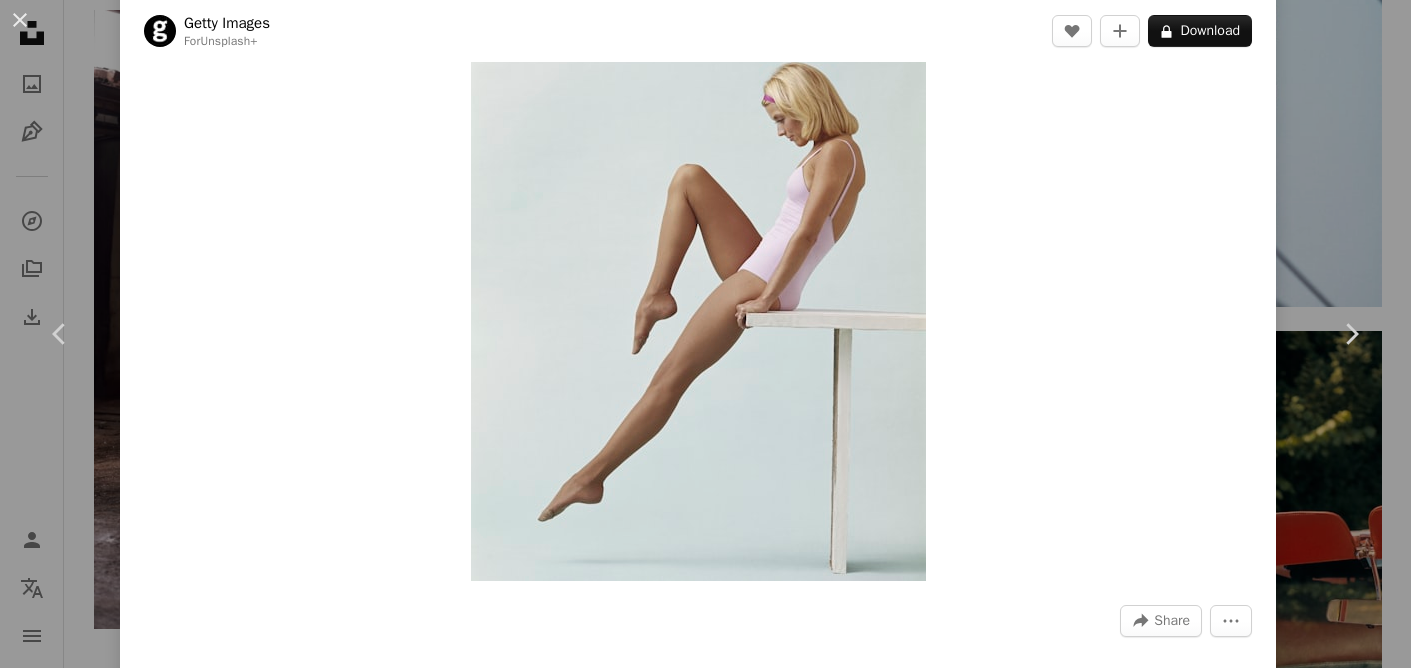 click on "First name" at bounding box center (733, 4969) 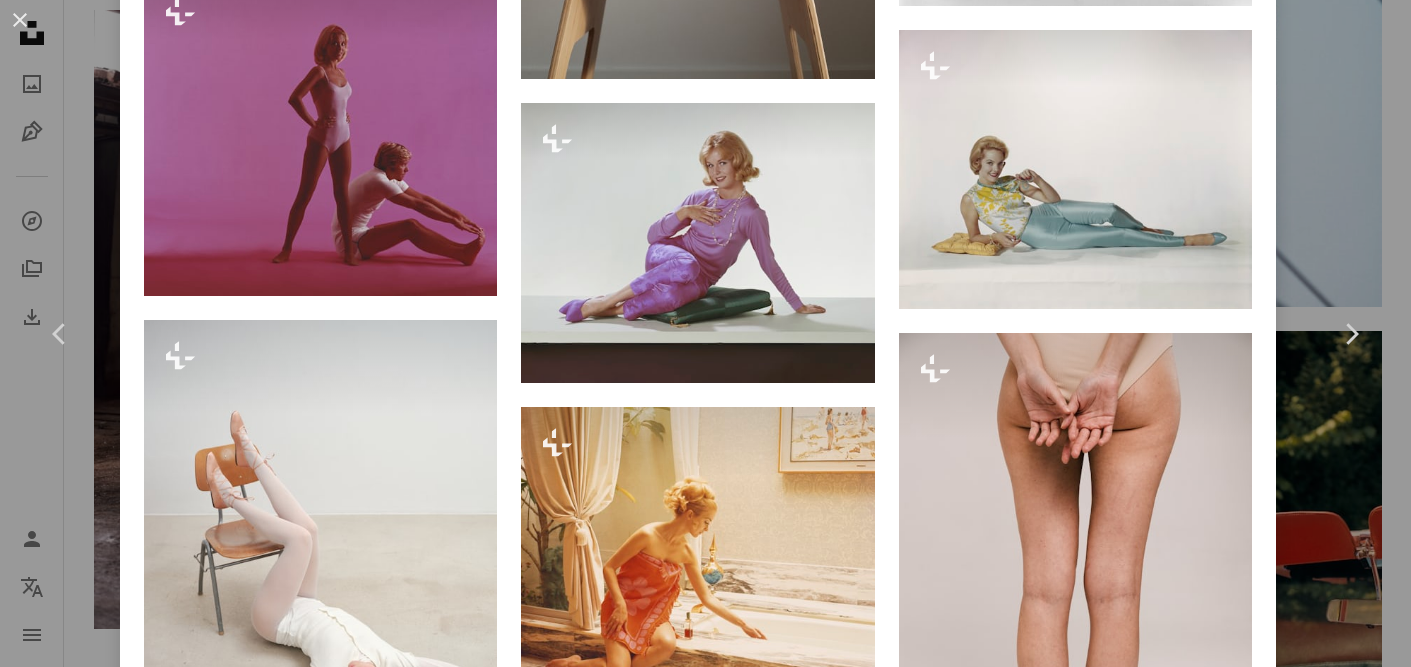 scroll, scrollTop: 2386, scrollLeft: 0, axis: vertical 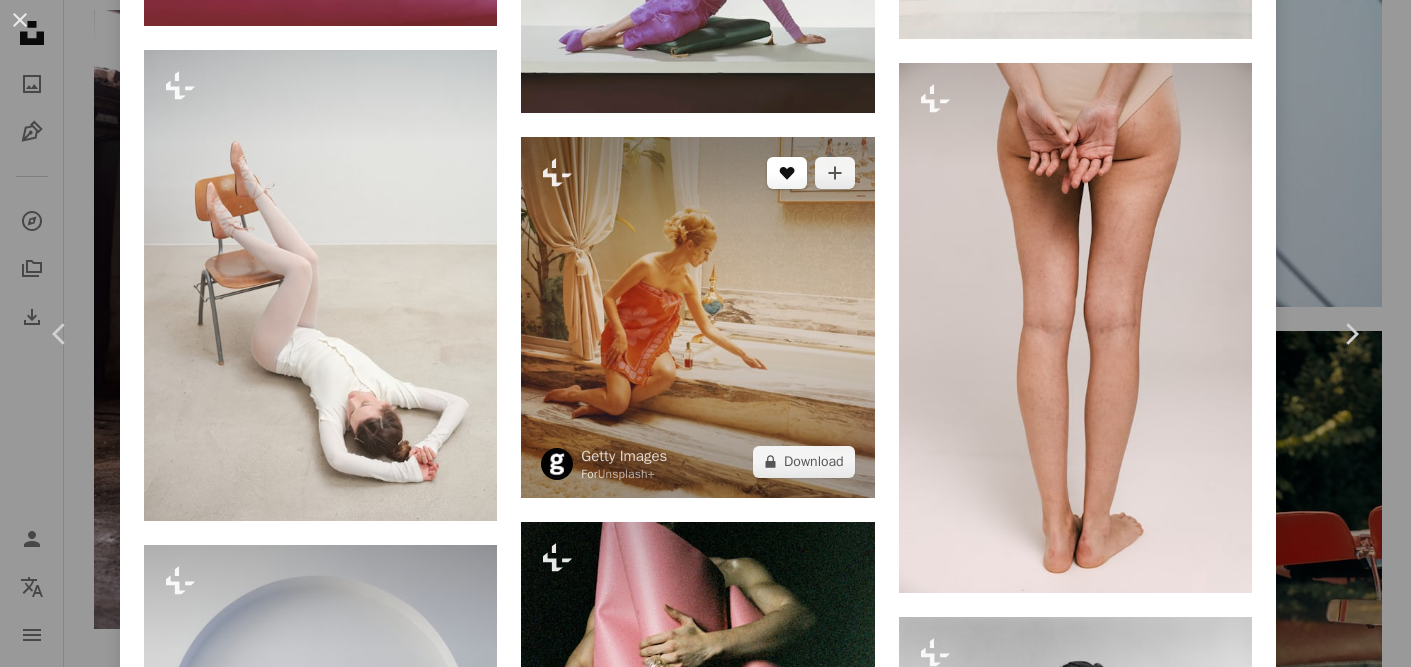 click on "A heart" 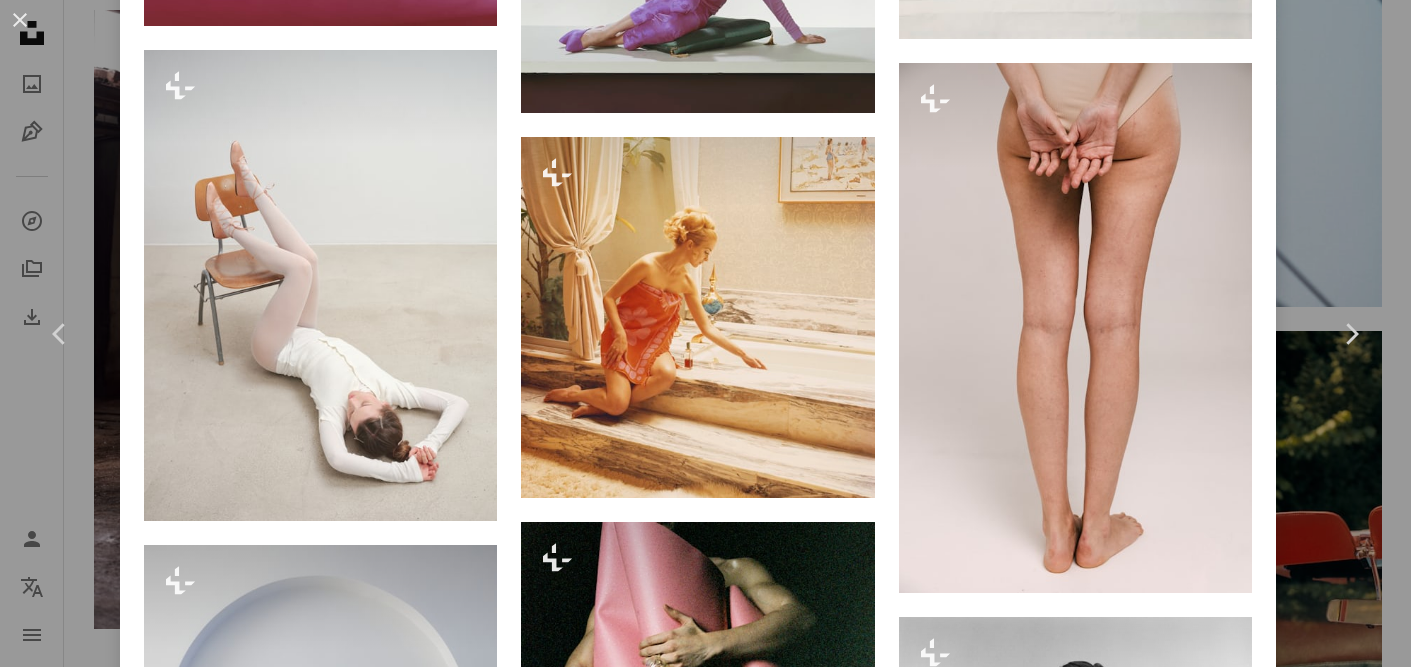 click on "First name" at bounding box center [733, 4969] 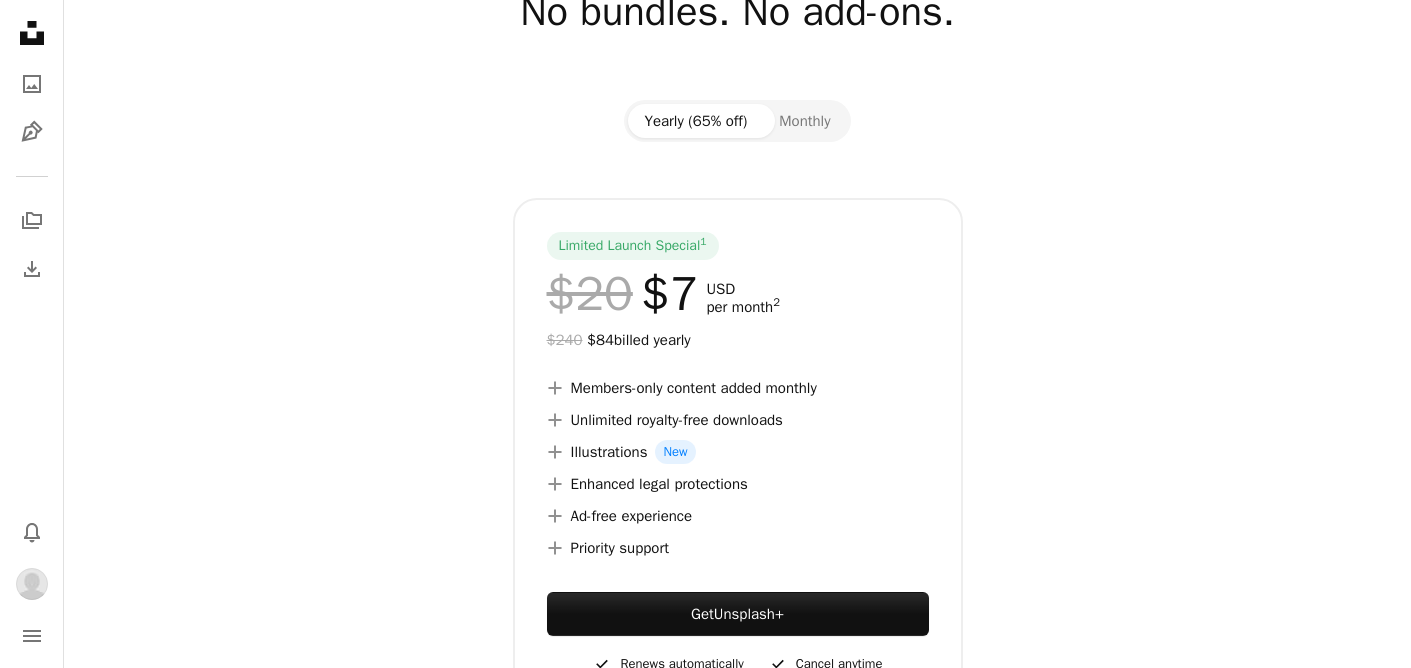 scroll, scrollTop: 252, scrollLeft: 0, axis: vertical 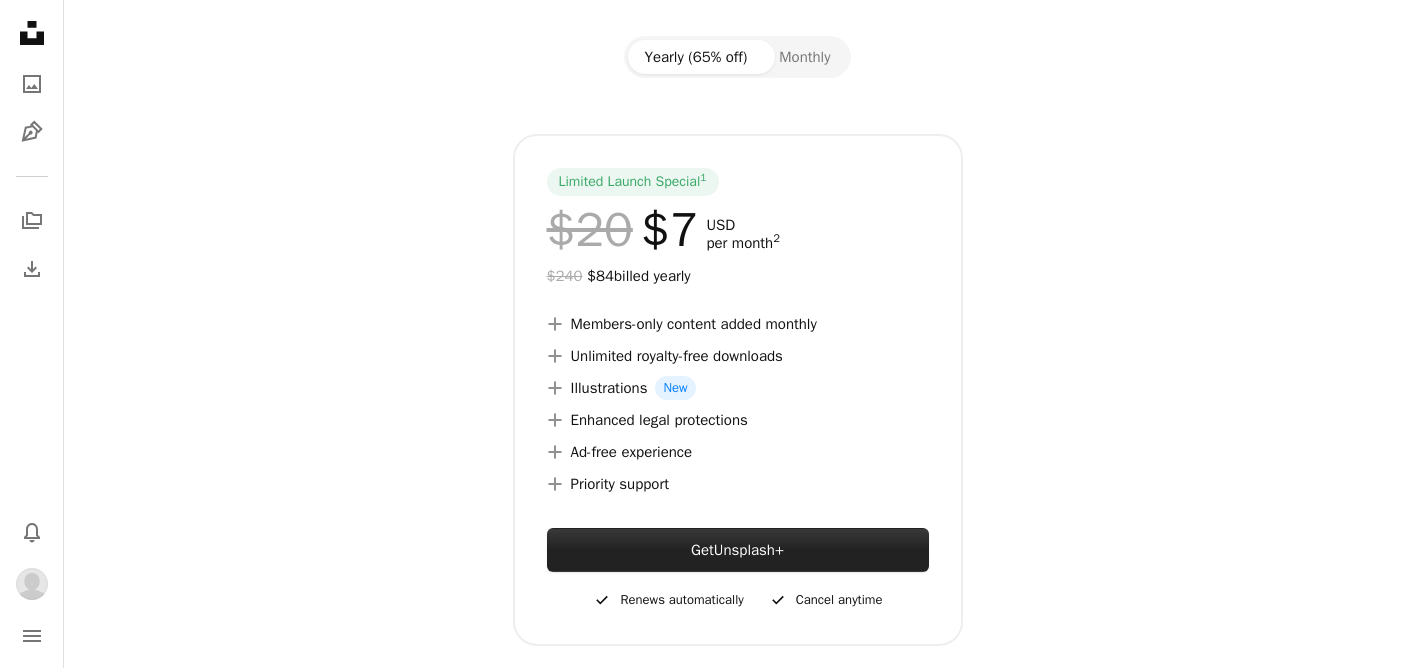 click on "Unsplash+" at bounding box center (749, 550) 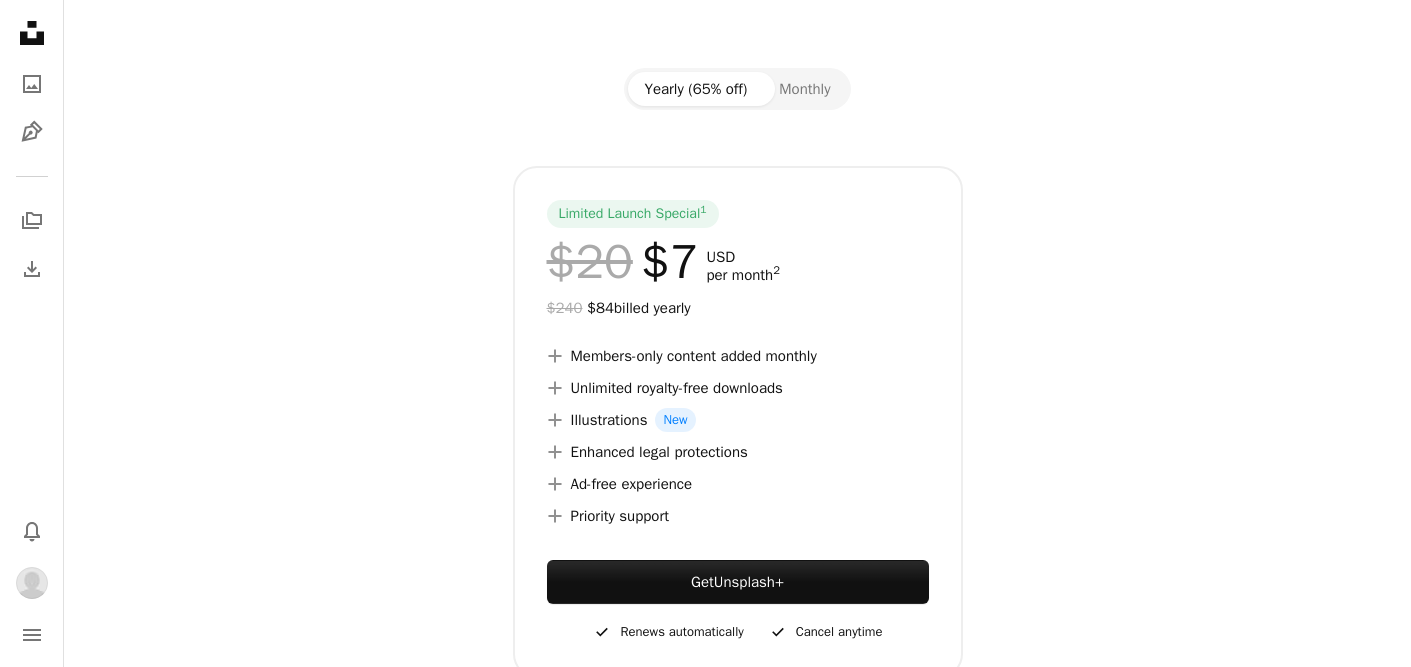 scroll, scrollTop: 502, scrollLeft: 0, axis: vertical 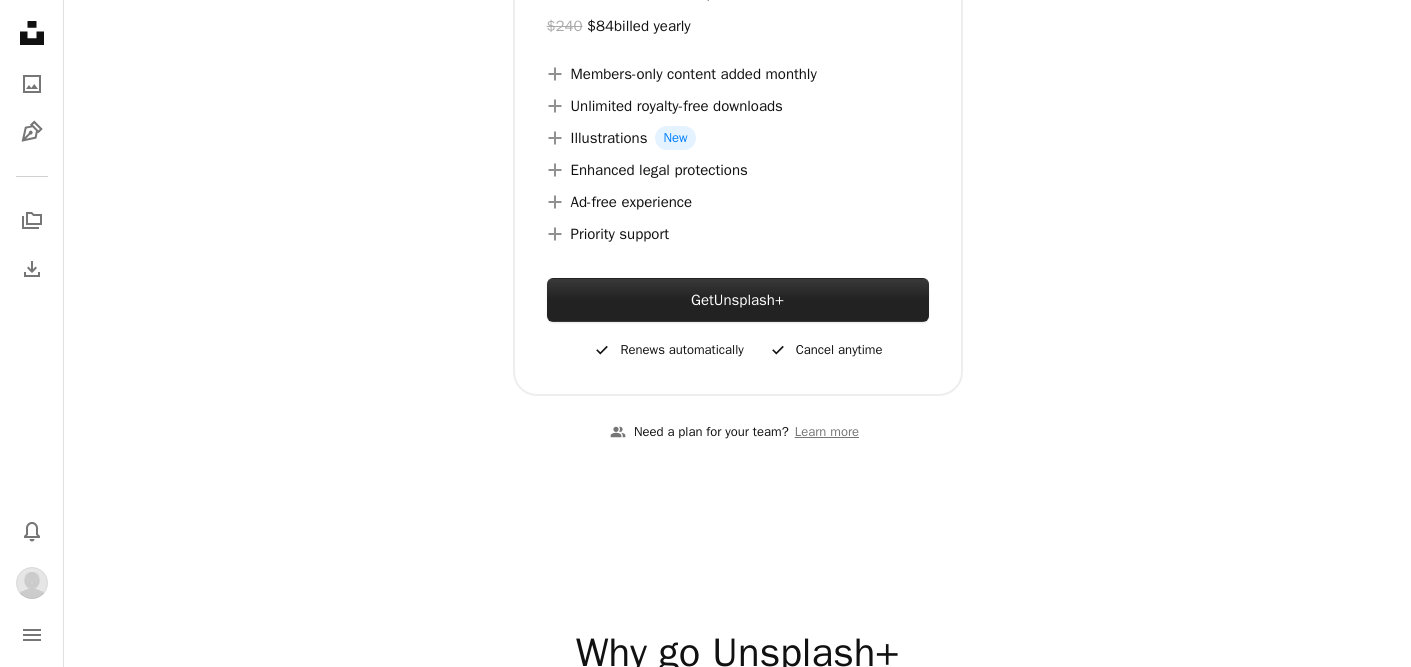 click on "Unsplash+" at bounding box center [749, 300] 